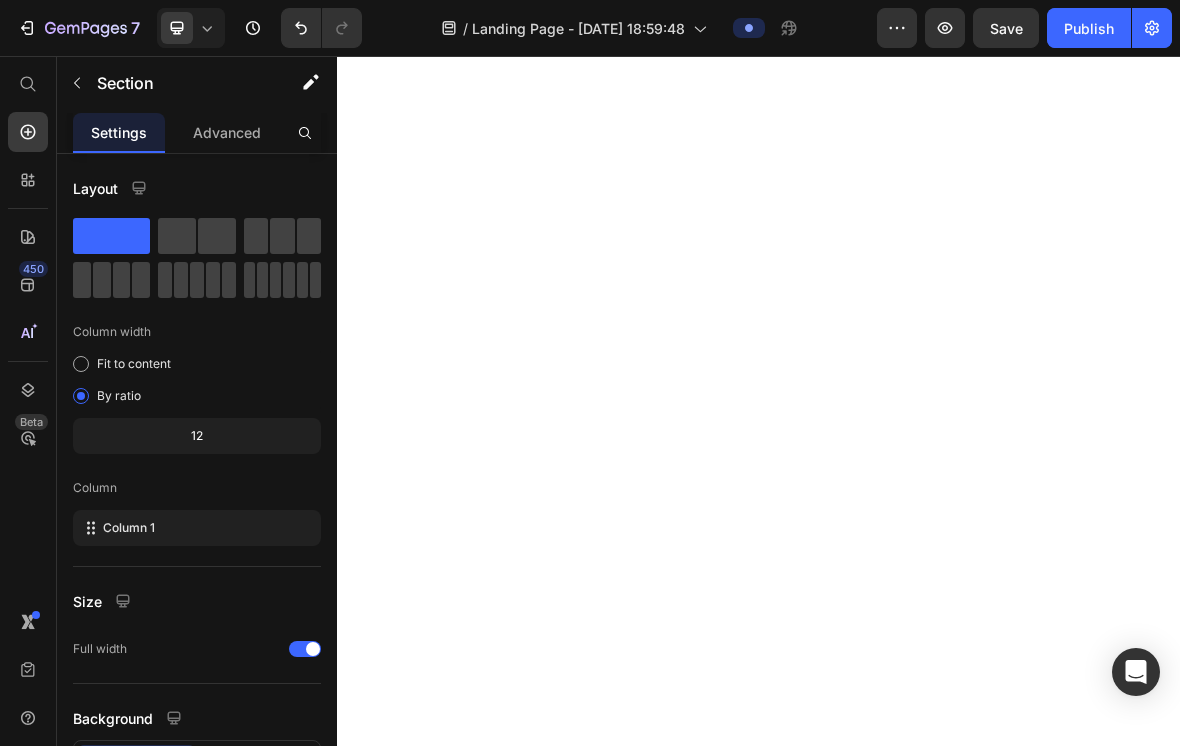 scroll, scrollTop: 0, scrollLeft: 0, axis: both 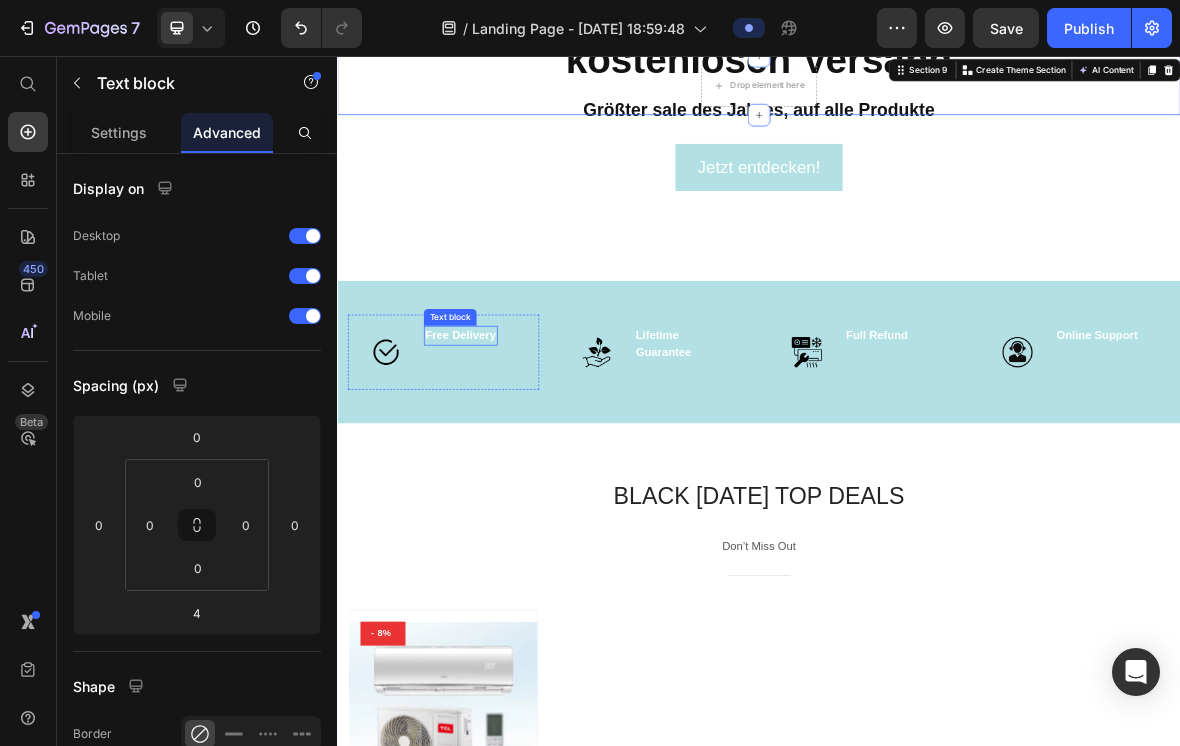 click on "Free Delivery" at bounding box center [512, 454] 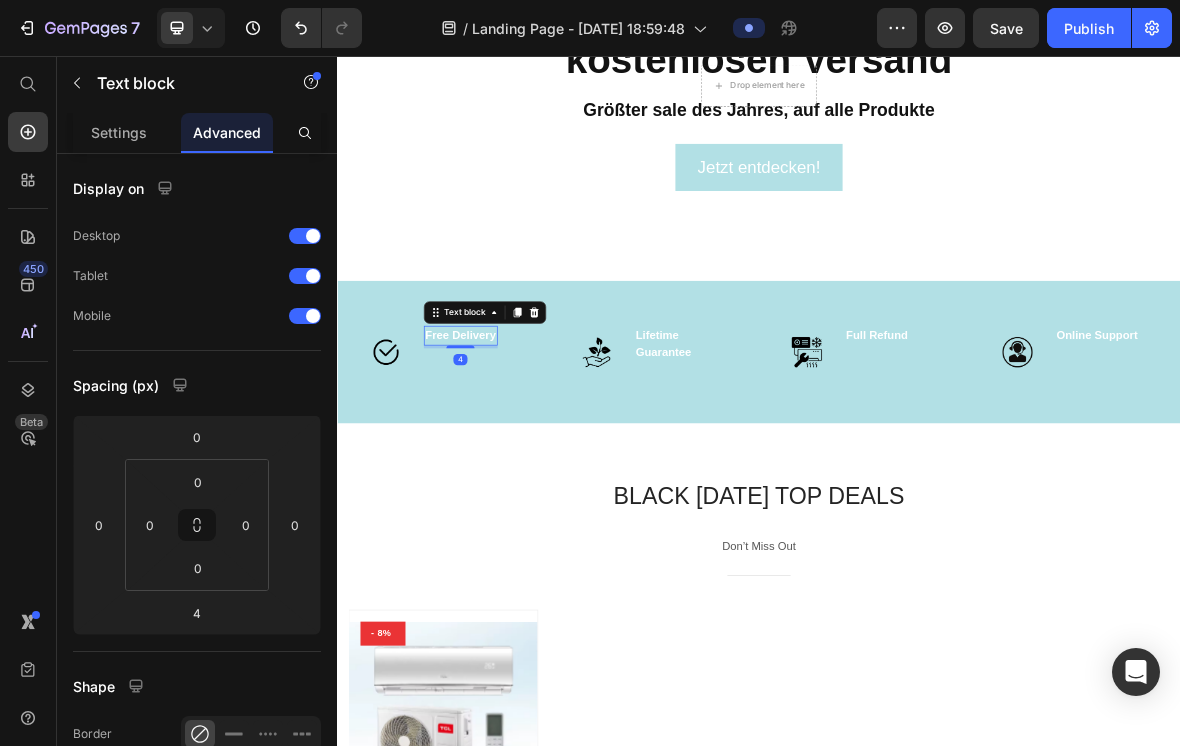 click on "Free Delivery" at bounding box center (512, 454) 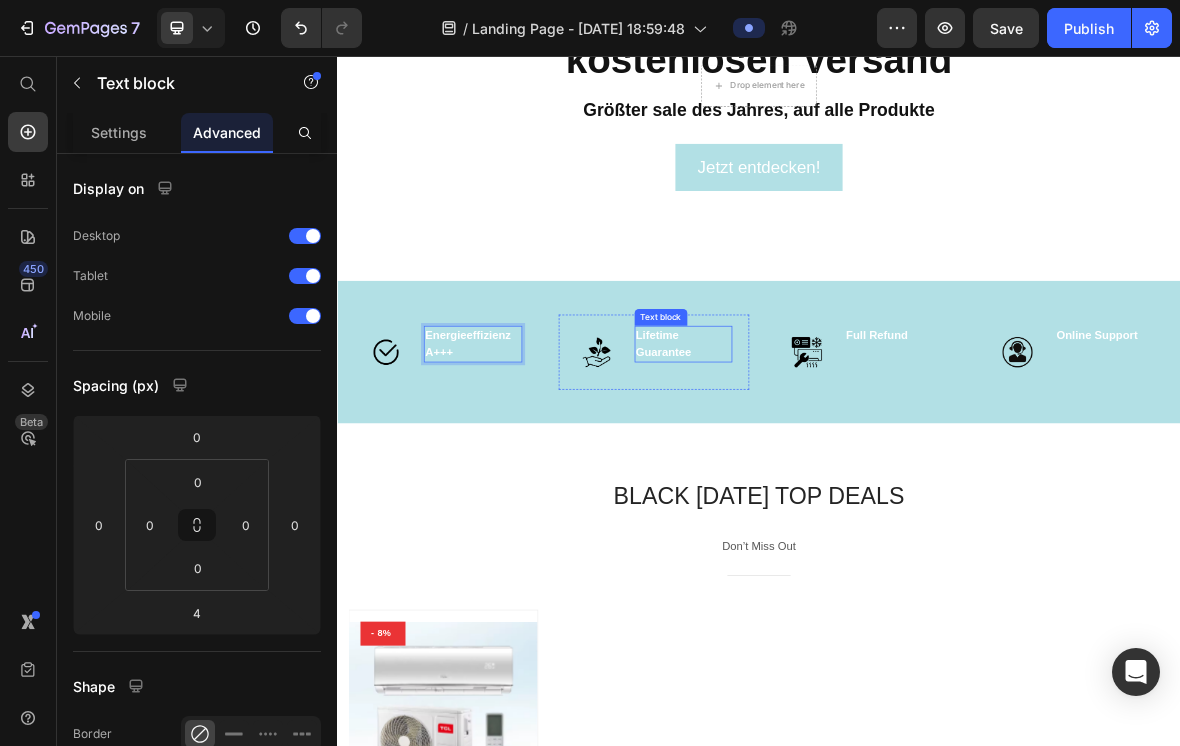click on "Lifetime Guarantee" at bounding box center (830, 466) 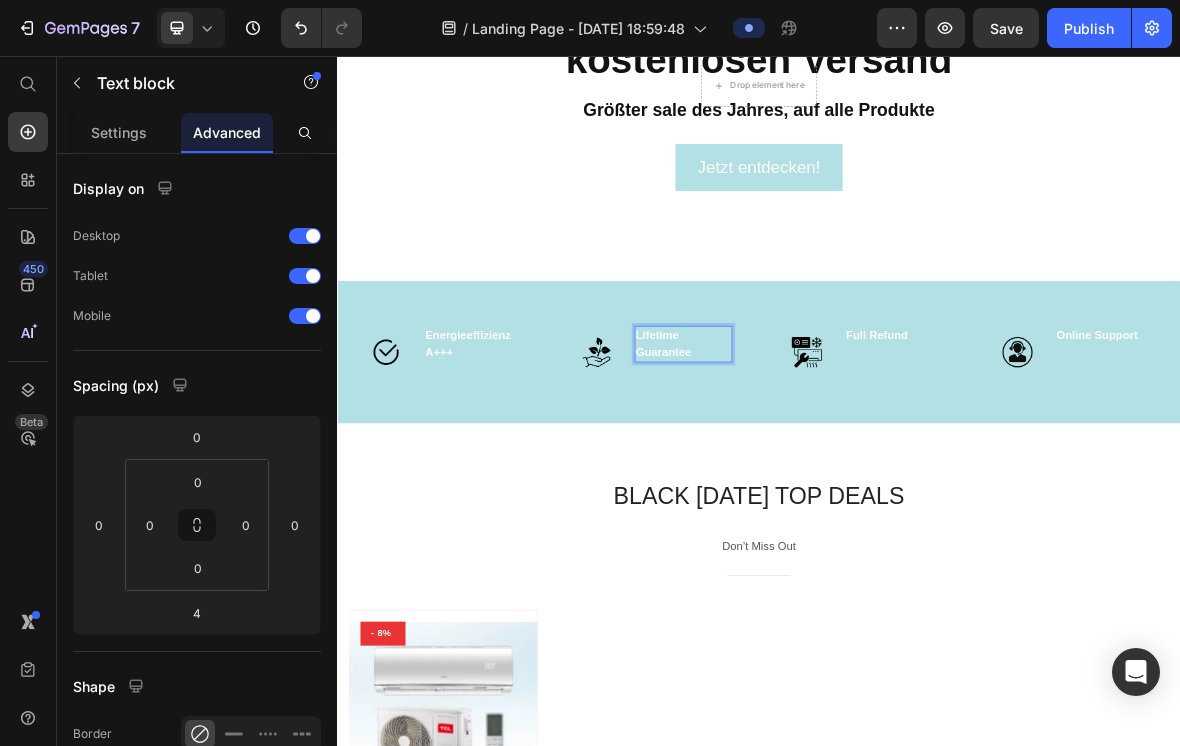click on "Lifetime Guarantee" at bounding box center [830, 466] 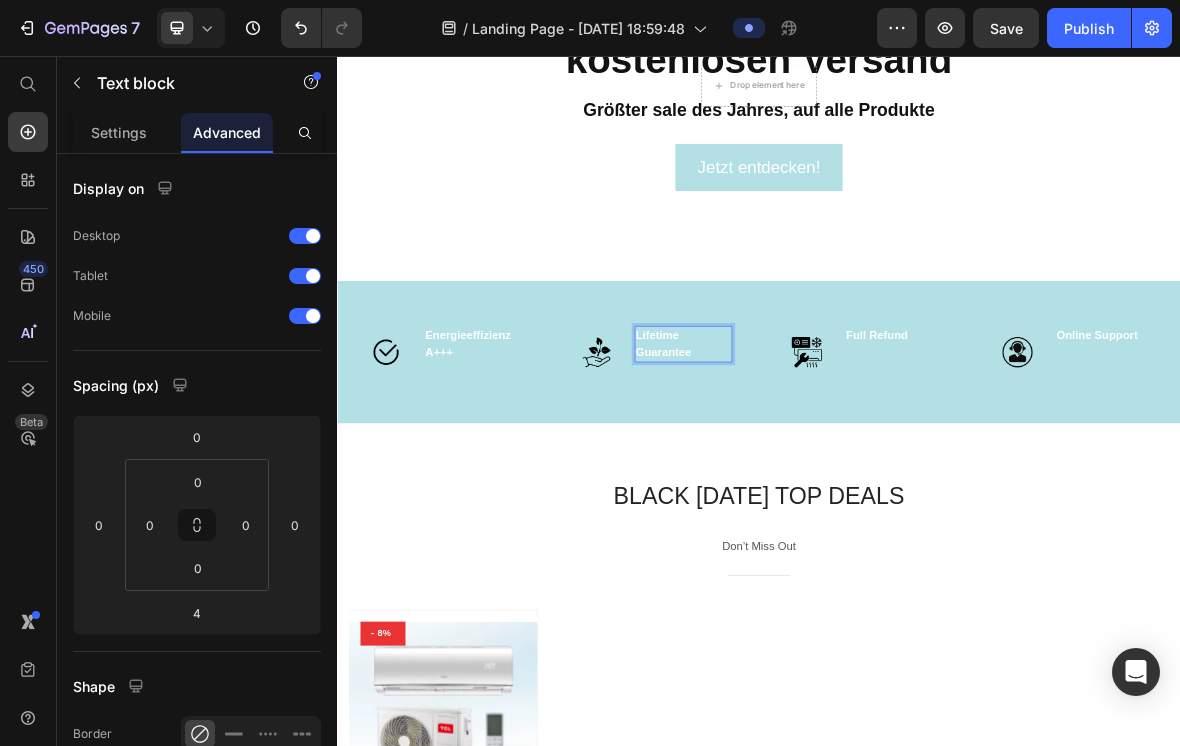 click on "Lifetime Guarantee" at bounding box center [830, 466] 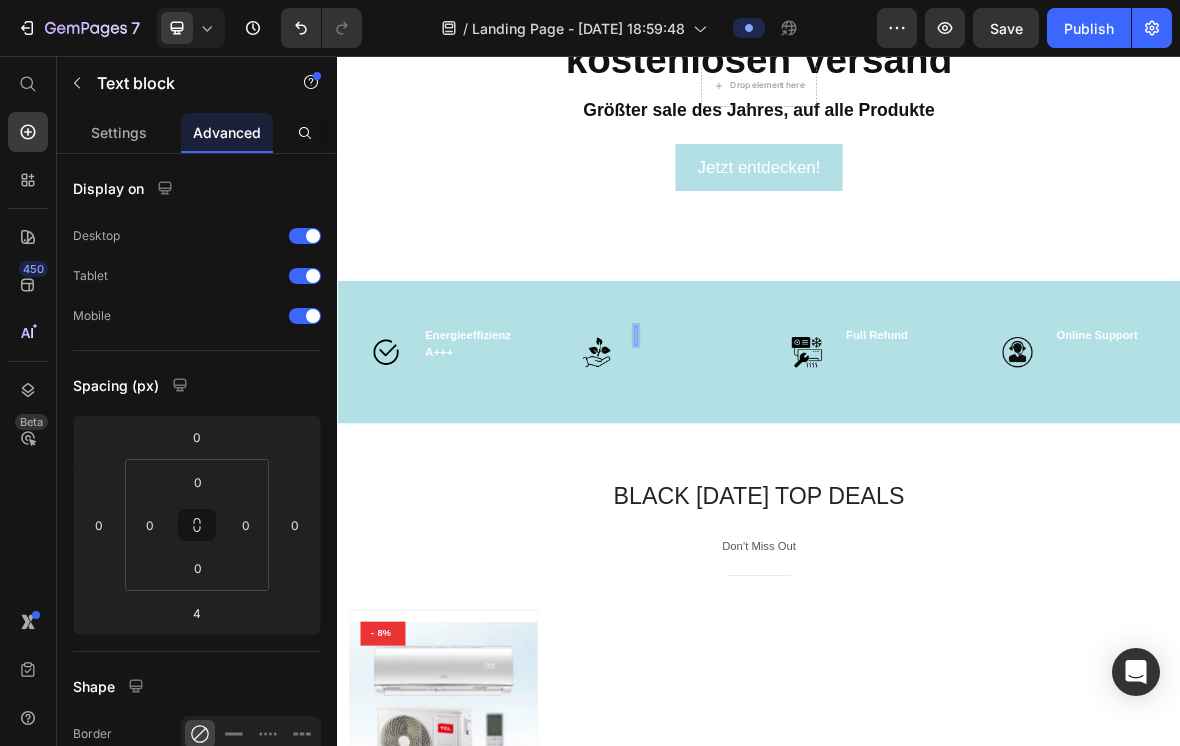 type 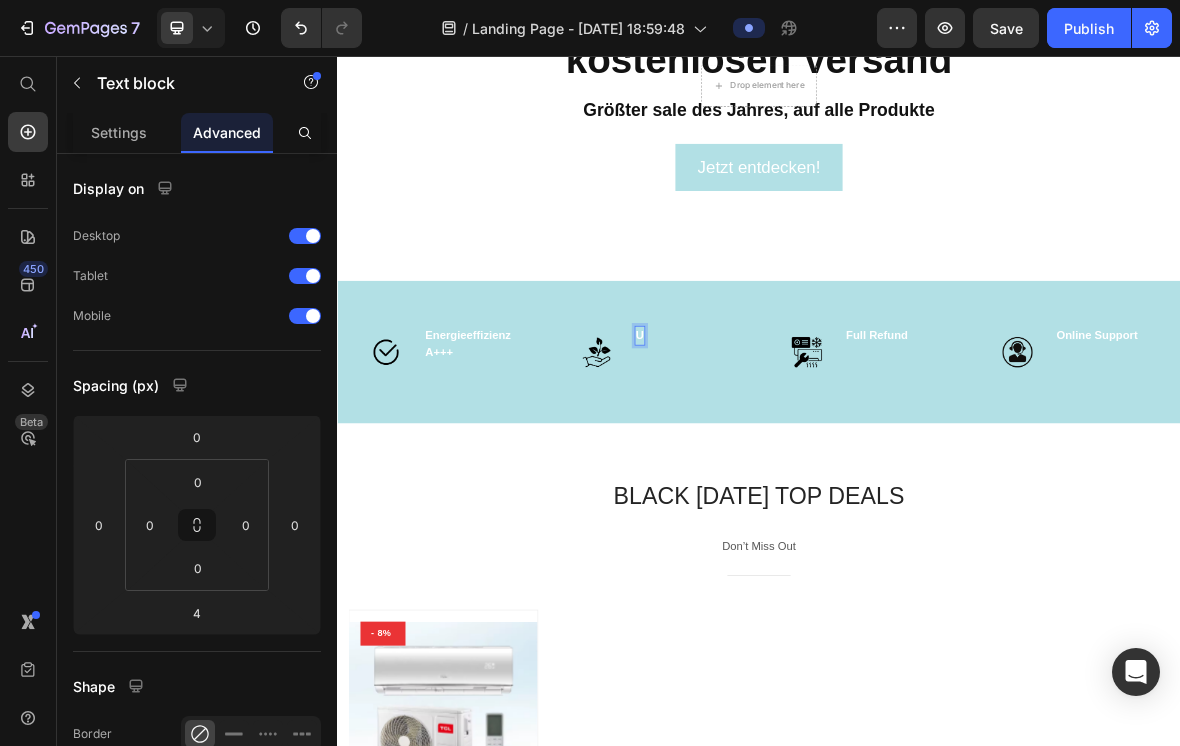 scroll, scrollTop: 0, scrollLeft: 0, axis: both 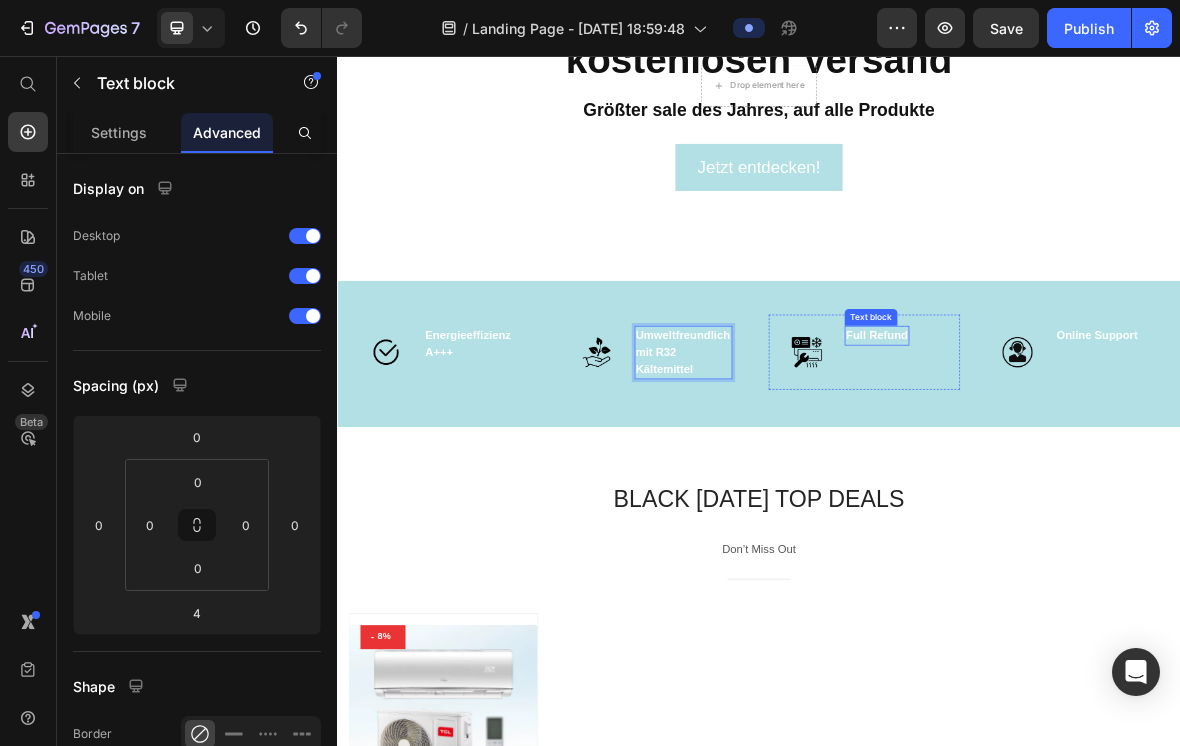 click on "Full Refund" at bounding box center [1105, 454] 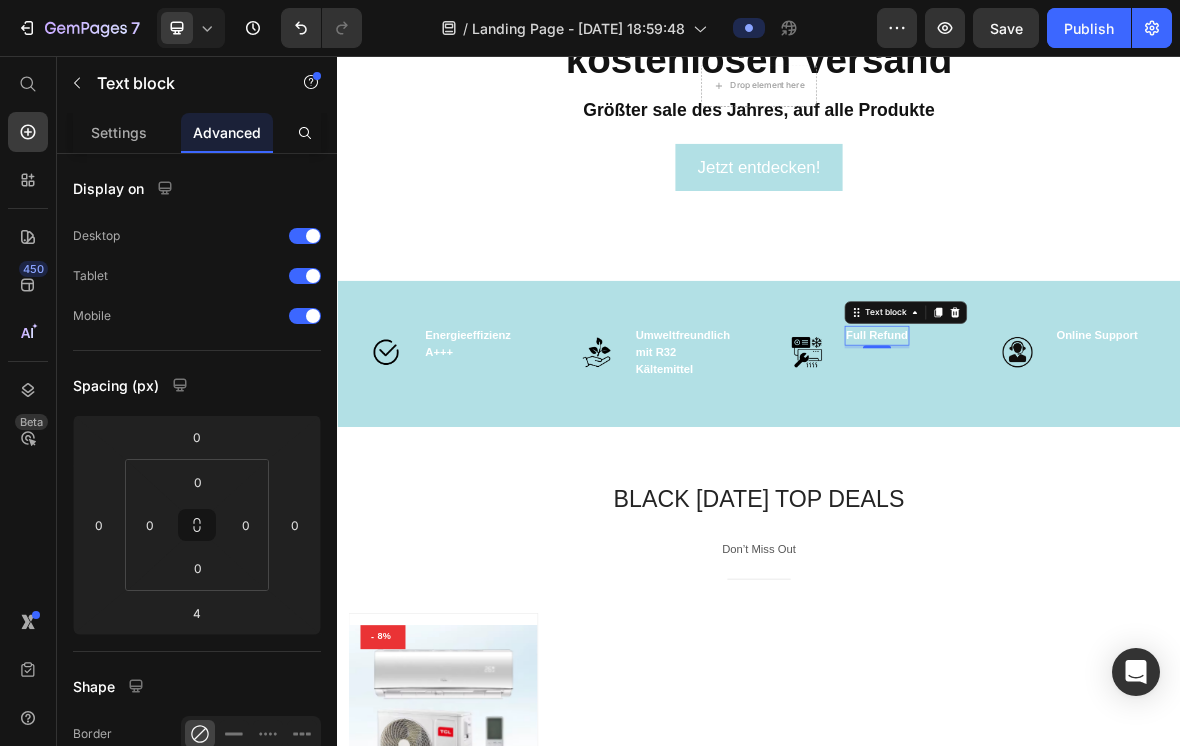 click on "Full Refund" at bounding box center [1105, 454] 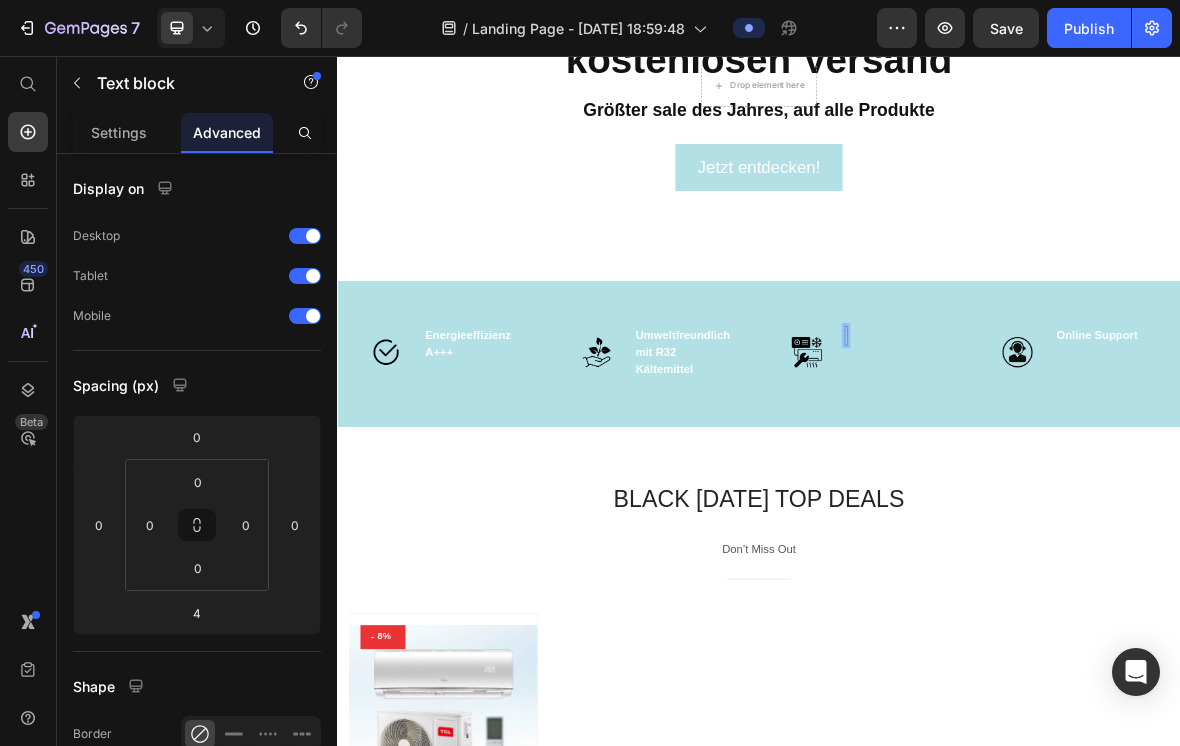 type 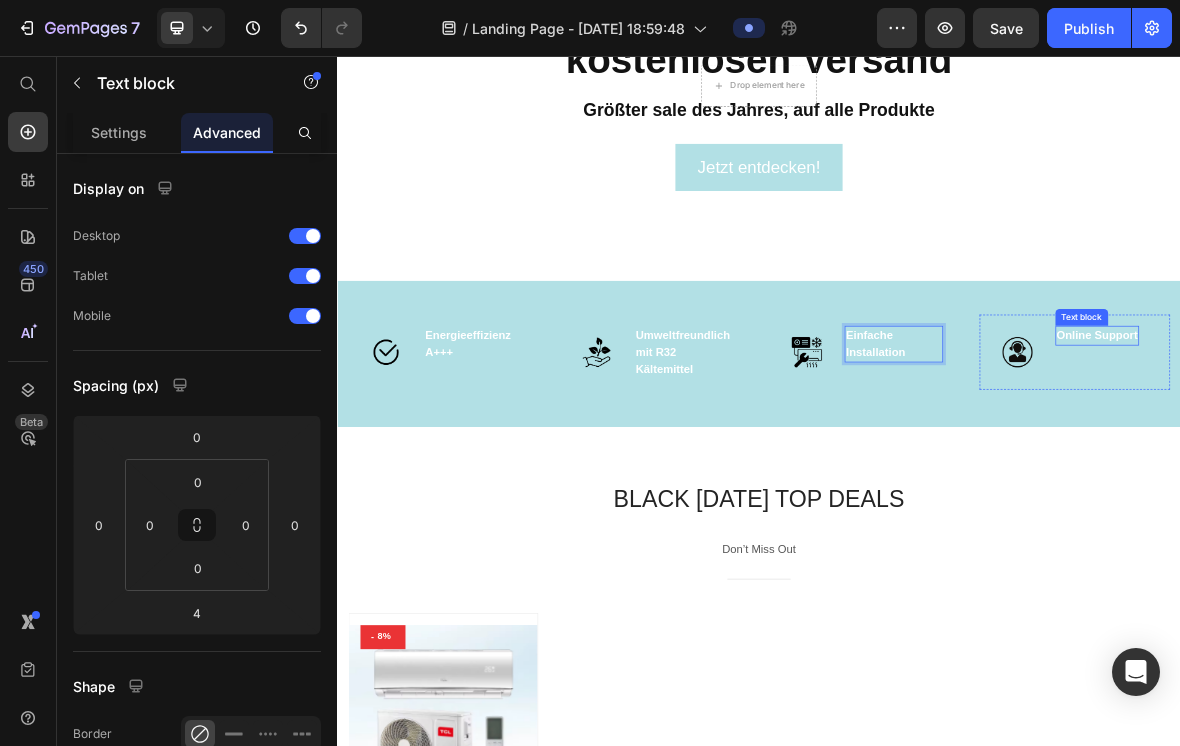 click on "Online Support" at bounding box center (1419, 454) 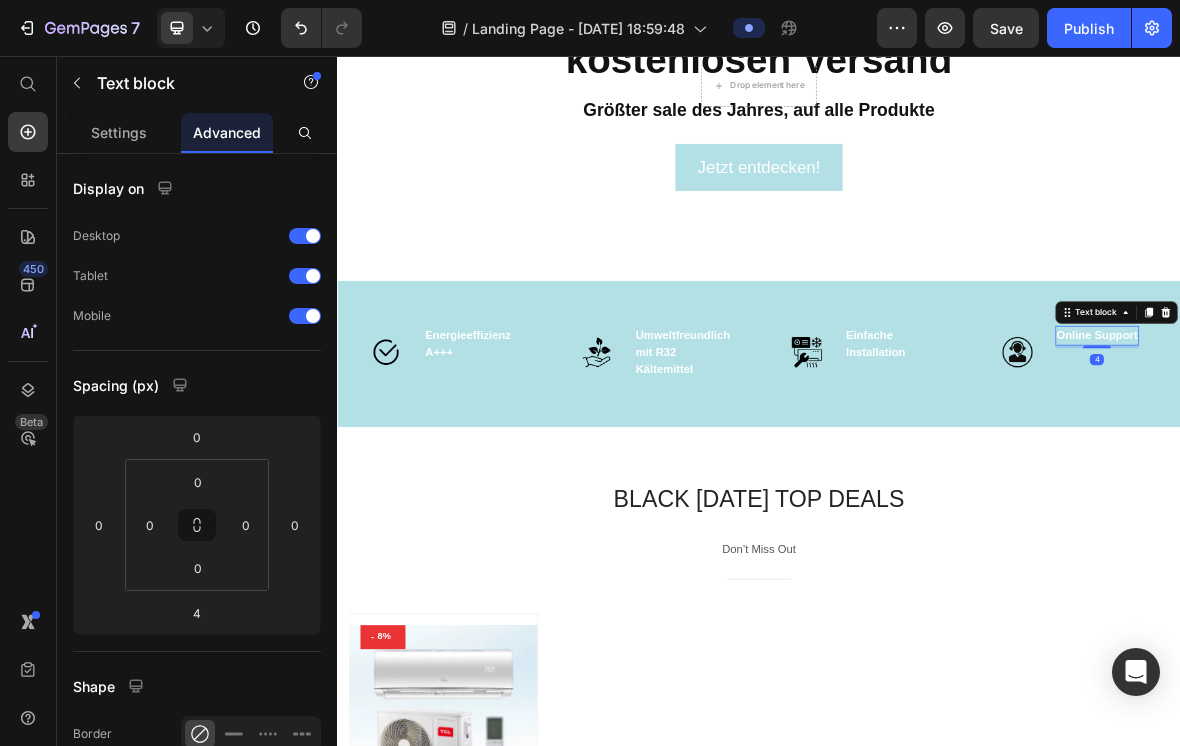 click on "Online Support" at bounding box center (1419, 454) 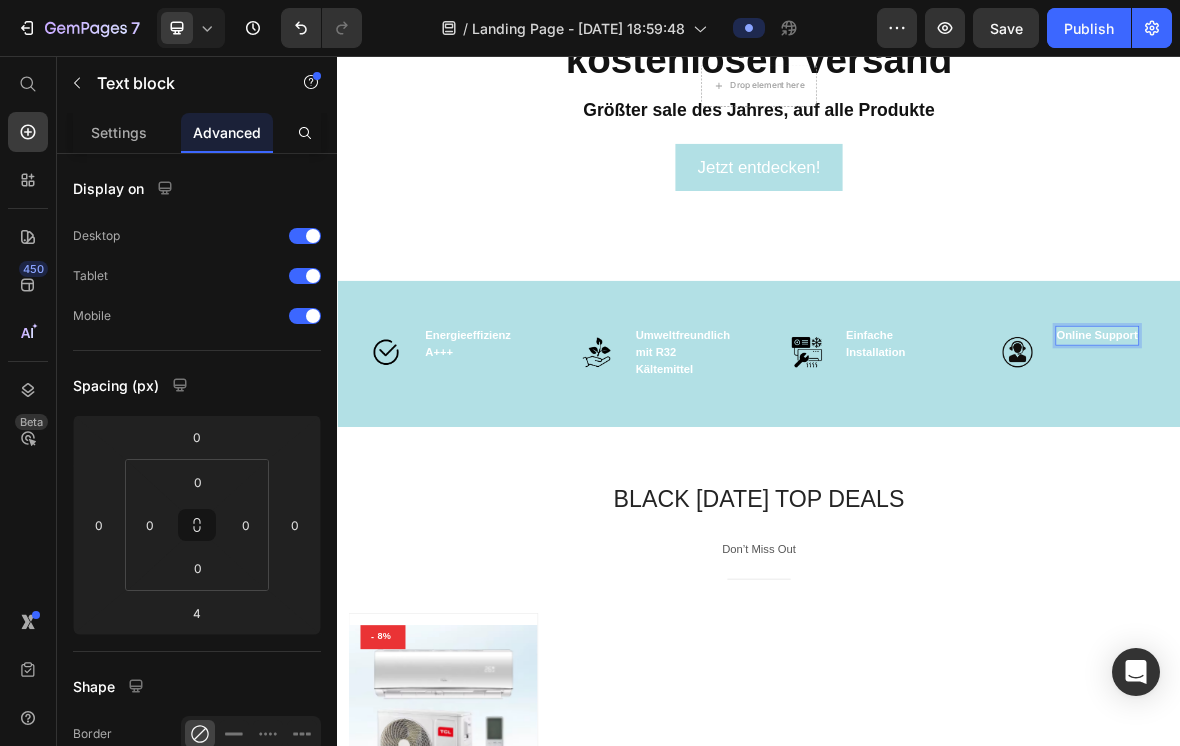 click on "Online Support" at bounding box center [1419, 454] 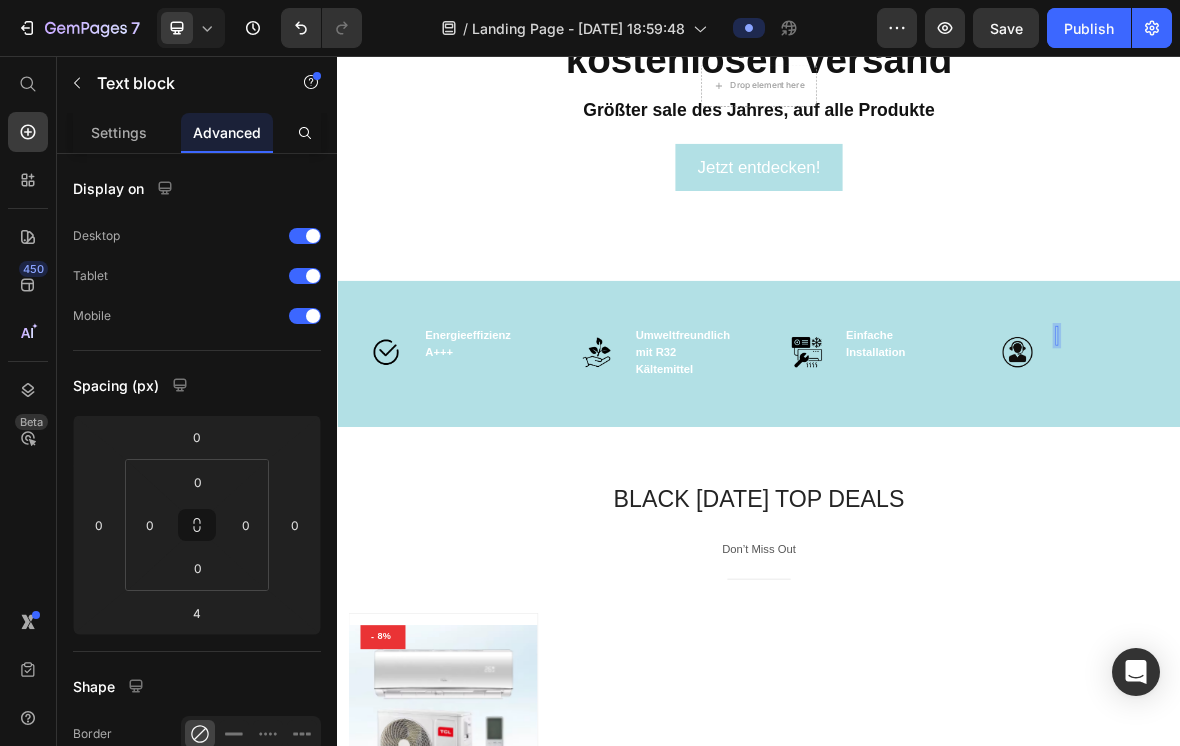 type 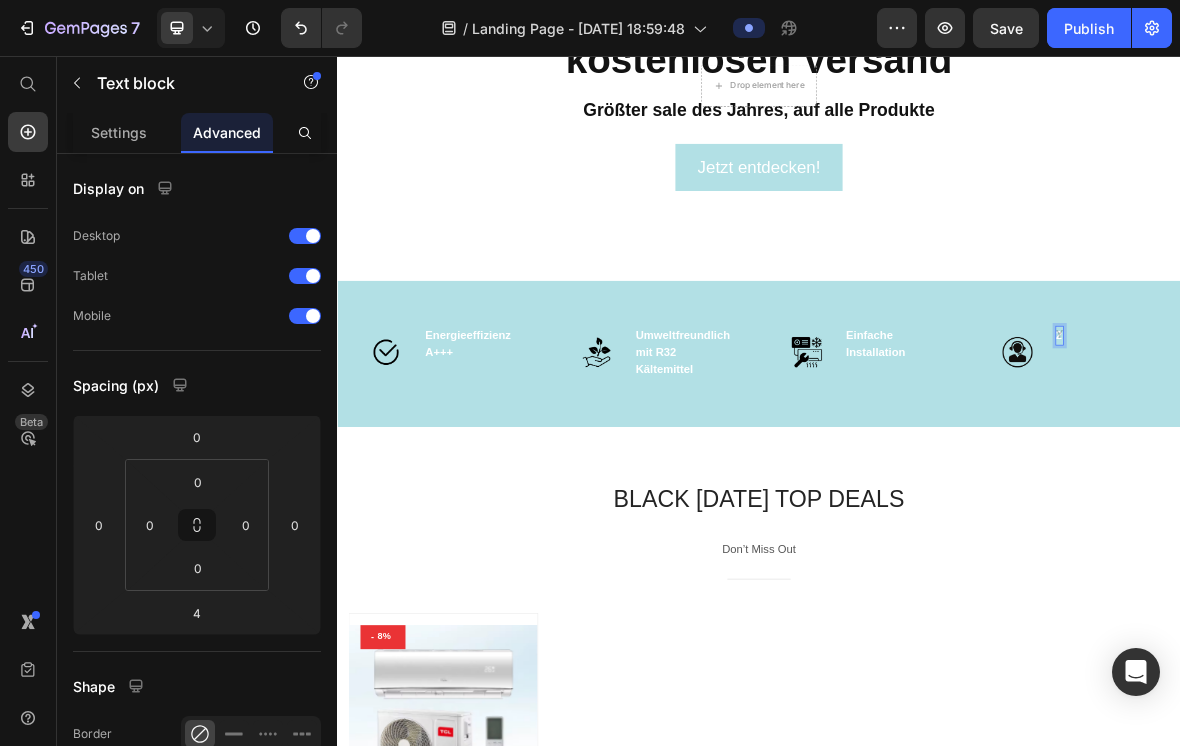 scroll, scrollTop: 0, scrollLeft: 0, axis: both 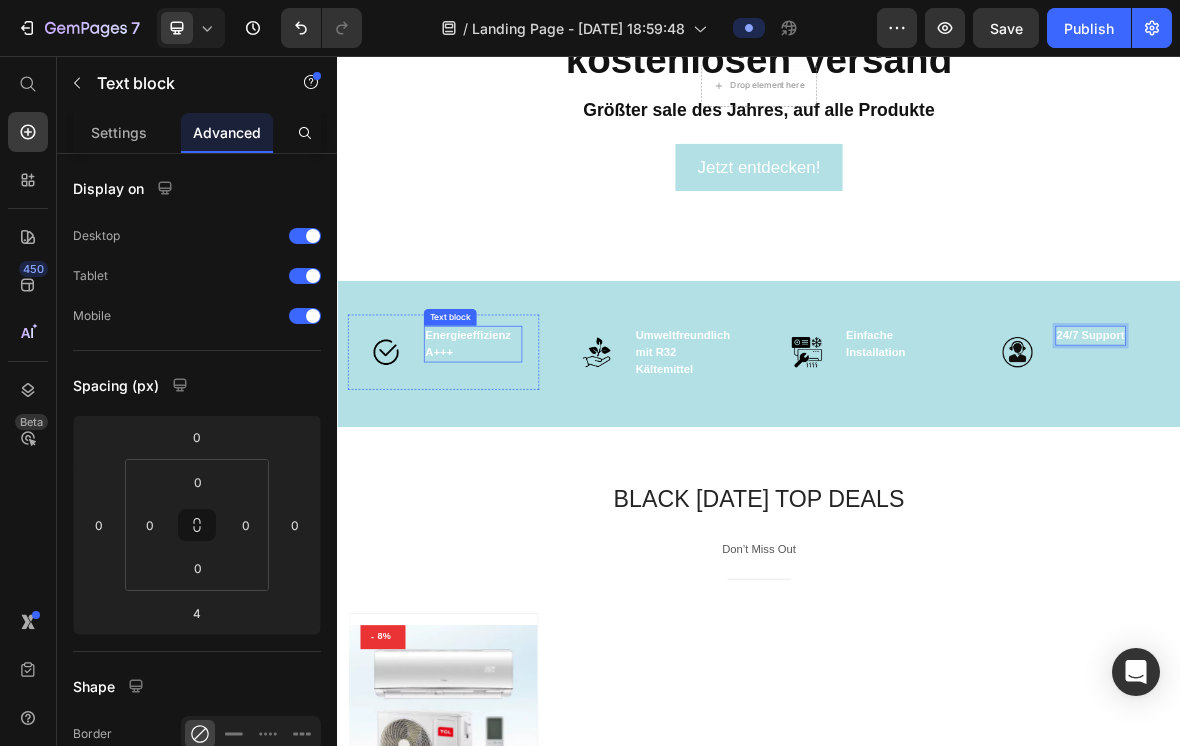 click on "Energieeffizienz A+++" at bounding box center (530, 466) 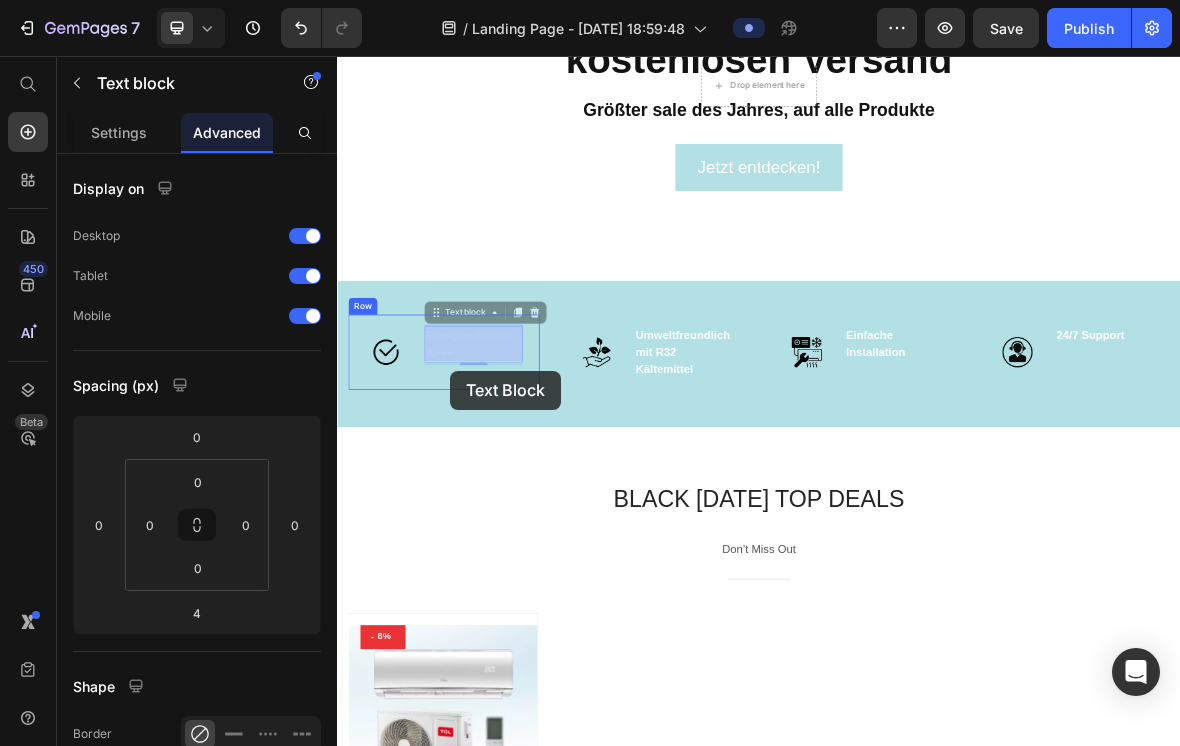 drag, startPoint x: 509, startPoint y: 422, endPoint x: 498, endPoint y: 502, distance: 80.75271 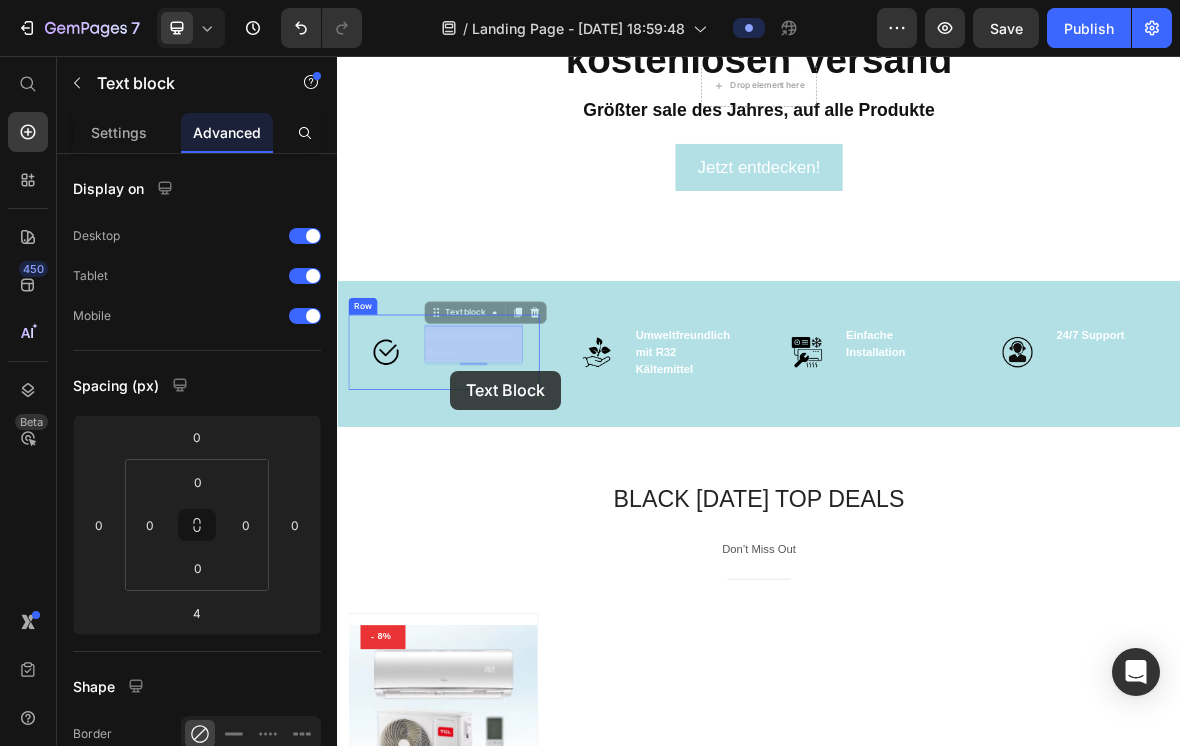 click on "Header 00 Days 00 Hours 00 Minutes 00 Seconds Countdown Timer Section 1 [PERSON_NAME] Sale Text block Spare 30% und sichere dir kostenlosen Versand Heading Größter sale des Jahres, auf alle Produkte Text block Jetzt entdecken! Button Row Section 2 Image Energieeffizienz A+++ Text block   4 Energieeffizienz A+++ Text block   4 Row Image Umweltfreundlich mit R32 Kältemittel Text block Row Image Einfache Installation Text block Row Image 24/7 Support Text block Row Row Section 3 BLACK [DATE] TOP DEALS Heading Don’t Miss Out Text block                Title Line - 8% (P) Tag Row Product Images EcoClima Split-Klimaanlage 9.000 BTU (2,6 kW) Komplettset (P) Title                Icon                Icon                Icon                Icon                Icon Icon List Hoz 235 reviews Text block Row 569,00€ (P) Price was Text block 619,00€ (P) Price Row Row                Title Line Image Waterproof Text block Row                Title Line Image Bluetooth Sharing Text block Row                Title 00" at bounding box center [937, 2285] 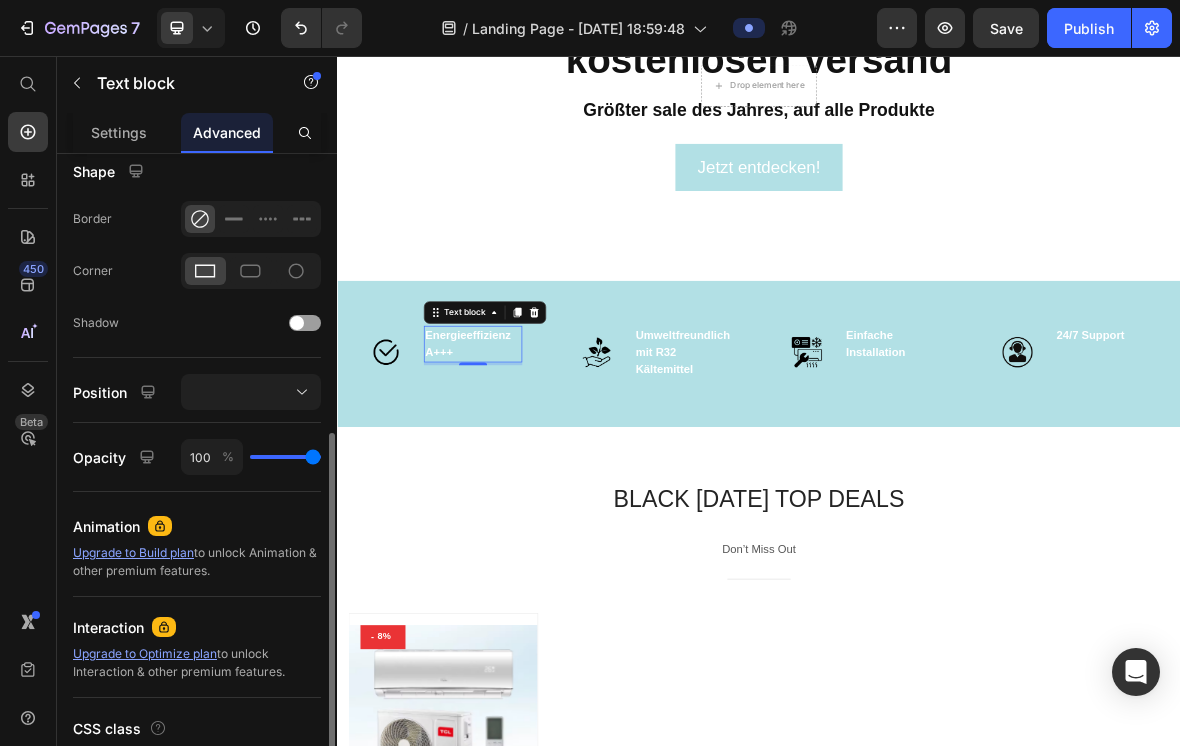 scroll, scrollTop: 522, scrollLeft: 0, axis: vertical 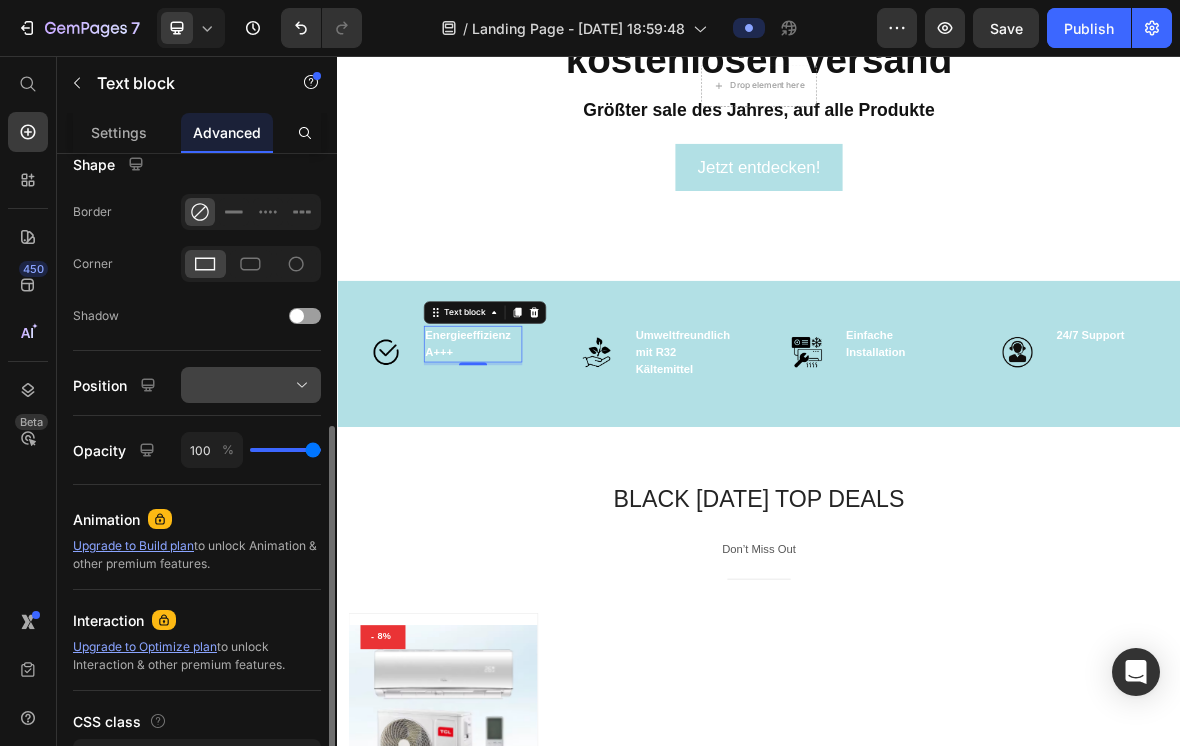 click 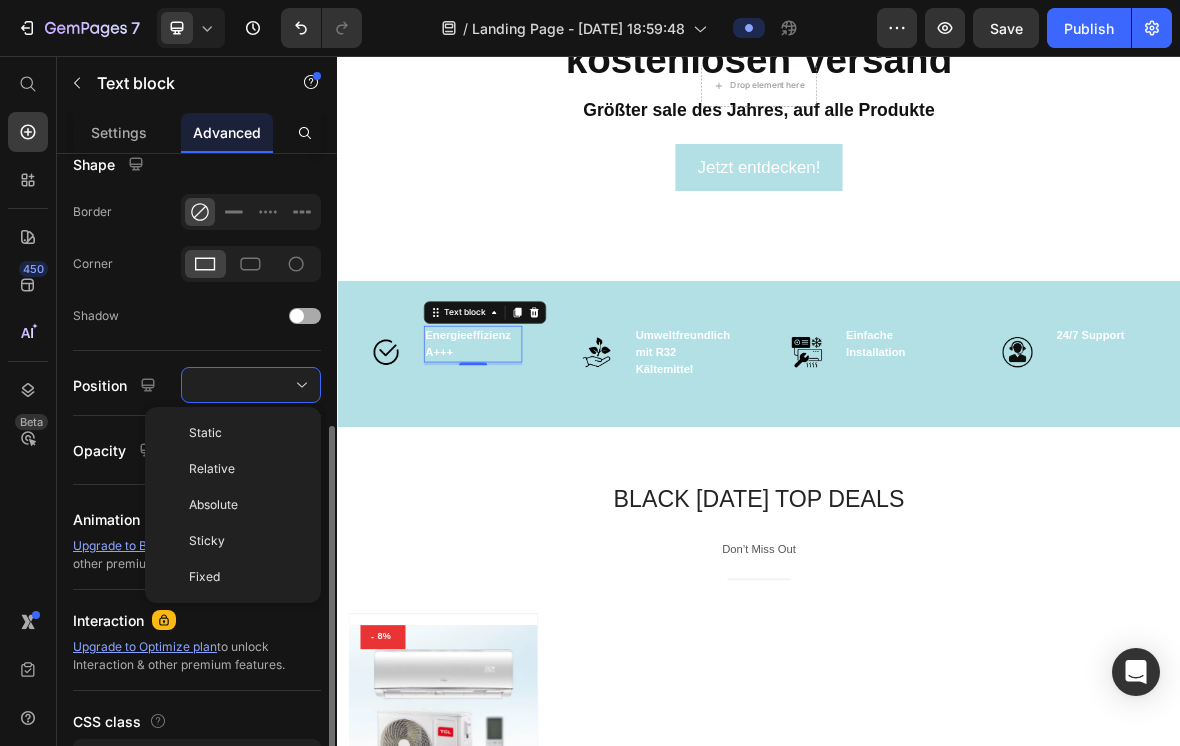 click on "Shadow" 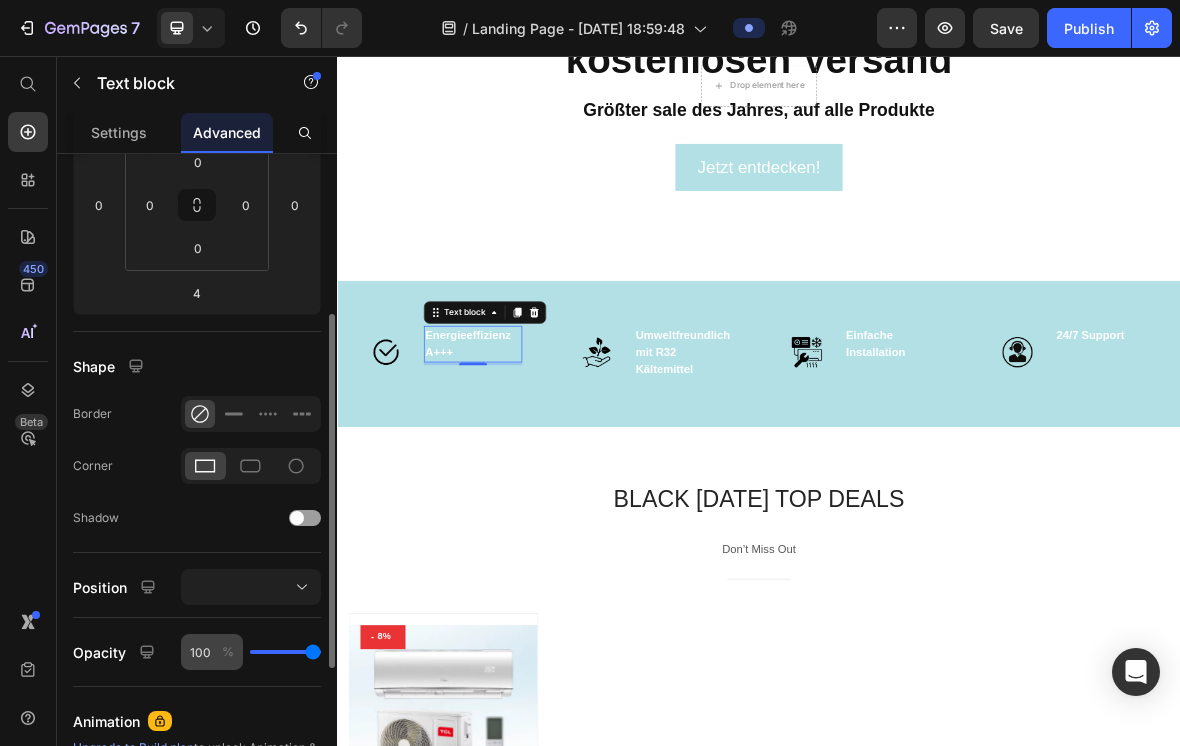 scroll, scrollTop: 0, scrollLeft: 0, axis: both 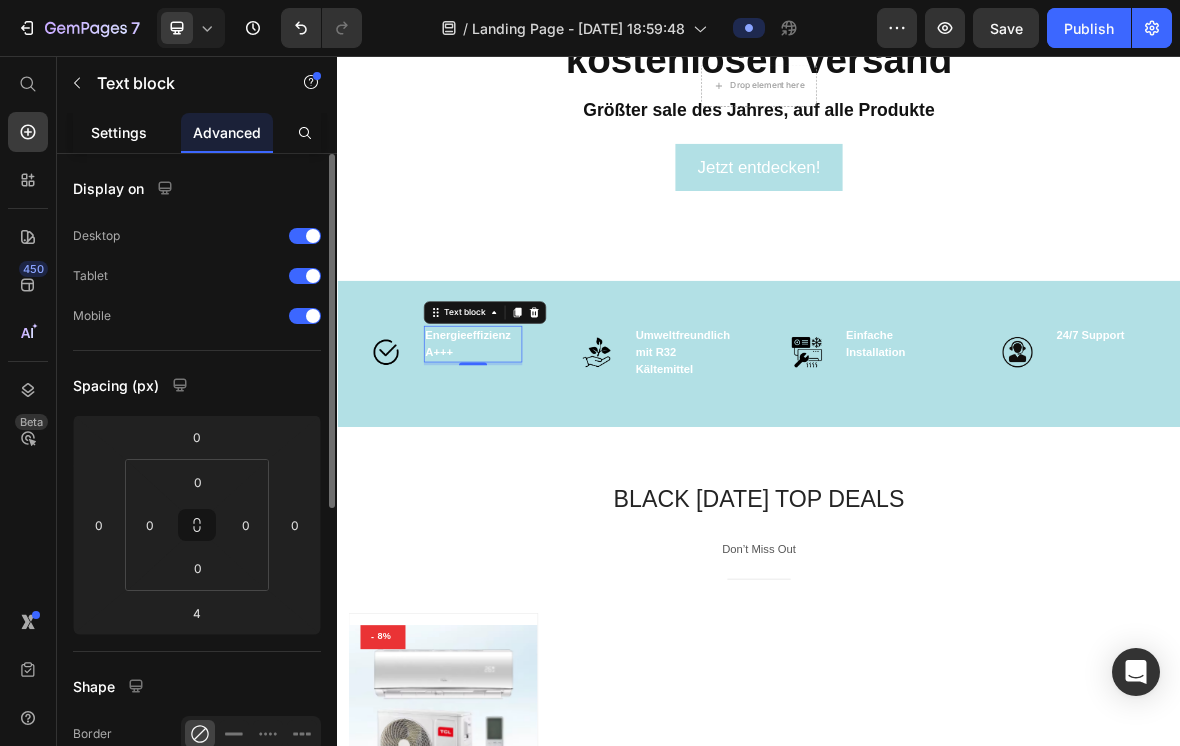 click on "Settings" at bounding box center (119, 132) 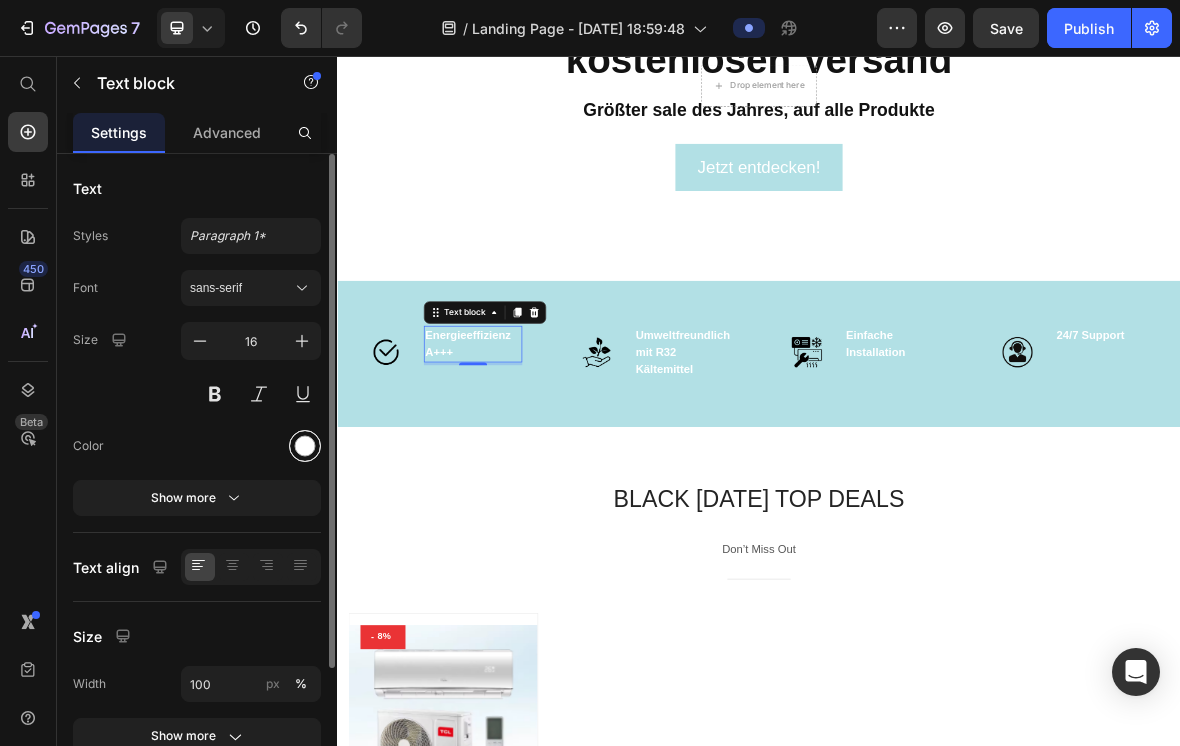 click at bounding box center [305, 446] 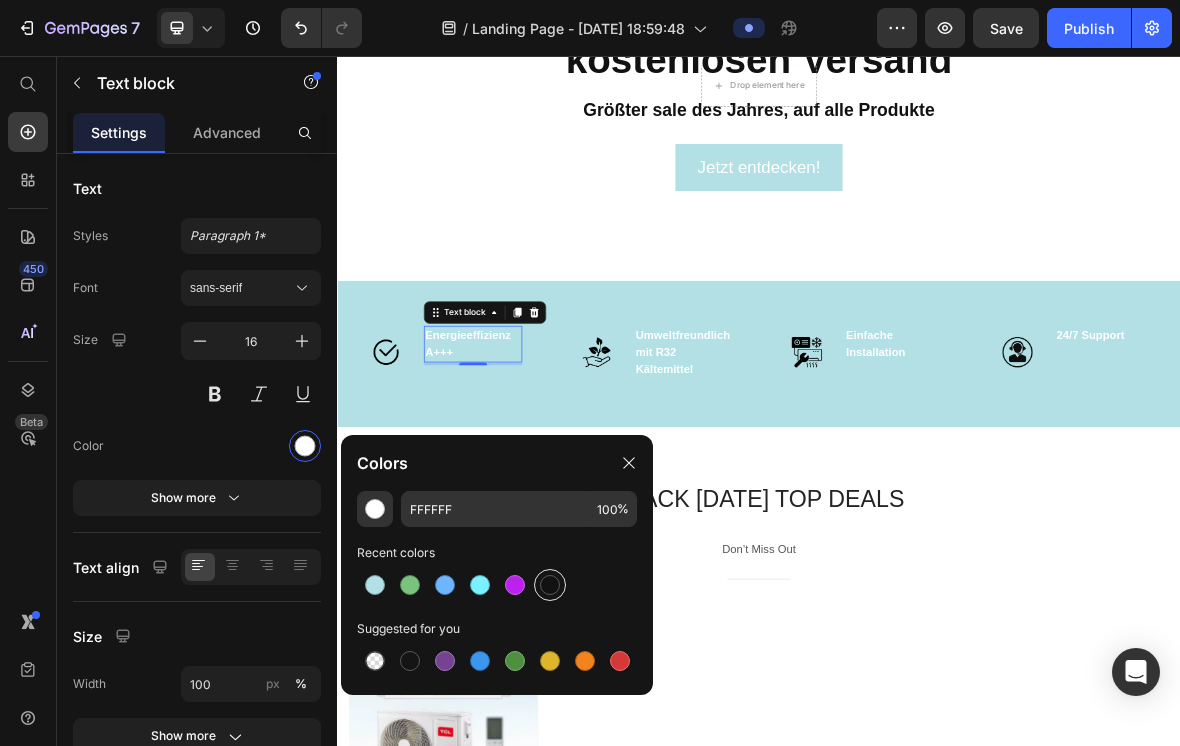 click at bounding box center (550, 585) 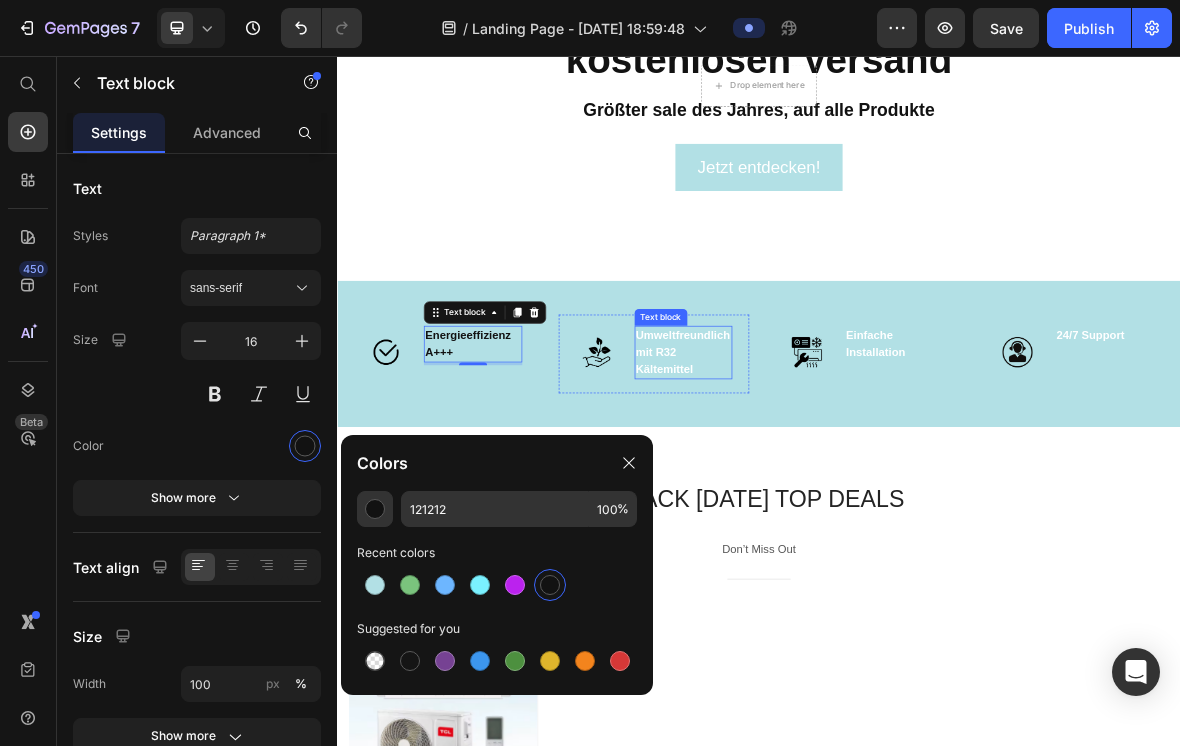 click on "Umweltfreundlich mit R32 Kältemittel" at bounding box center (830, 478) 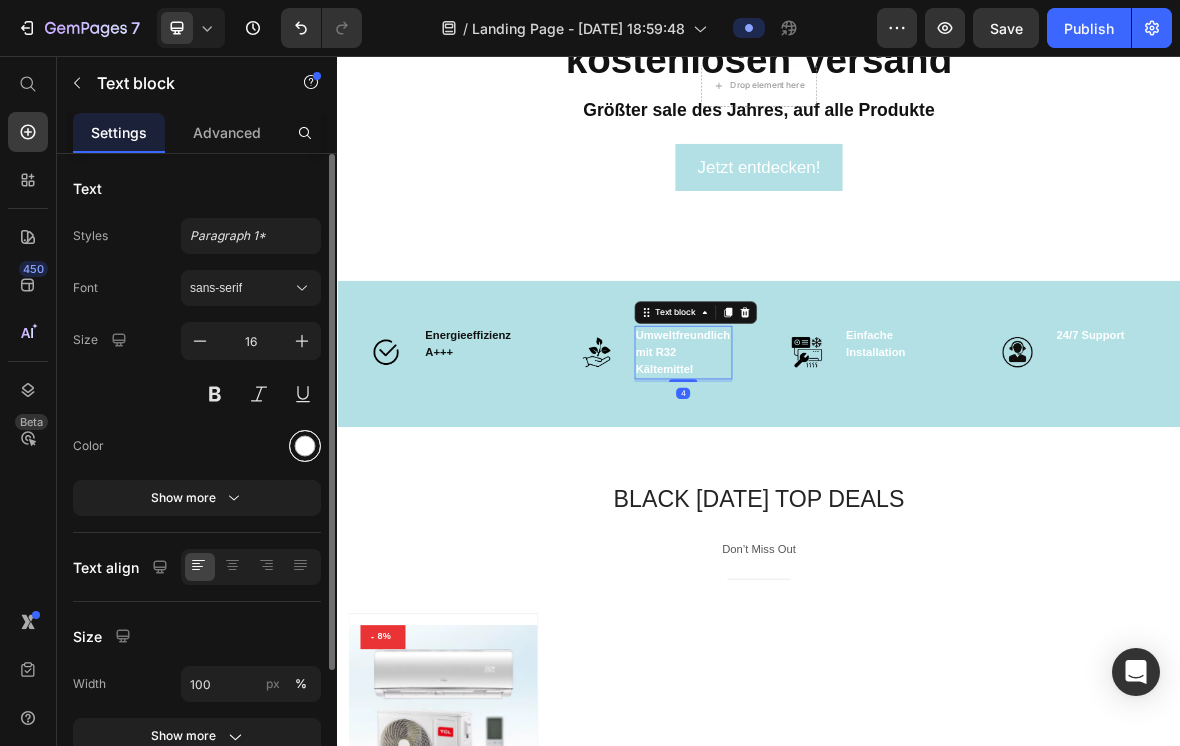 click at bounding box center [305, 446] 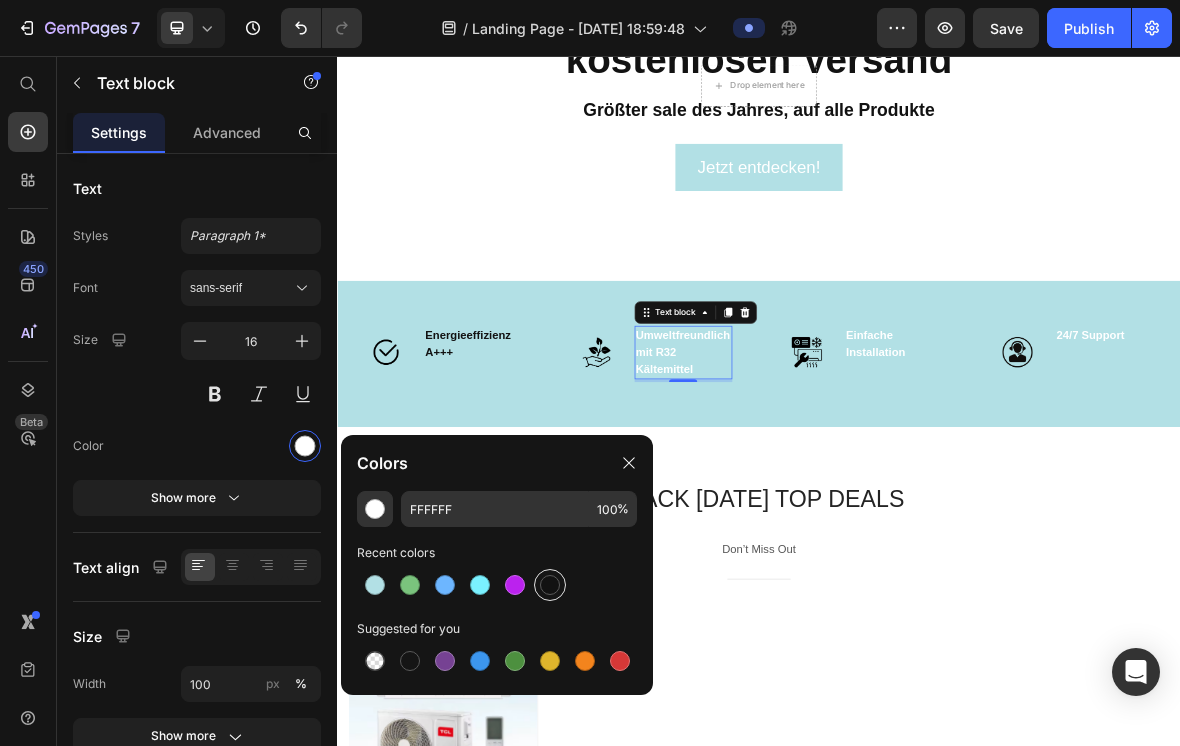 click at bounding box center (550, 585) 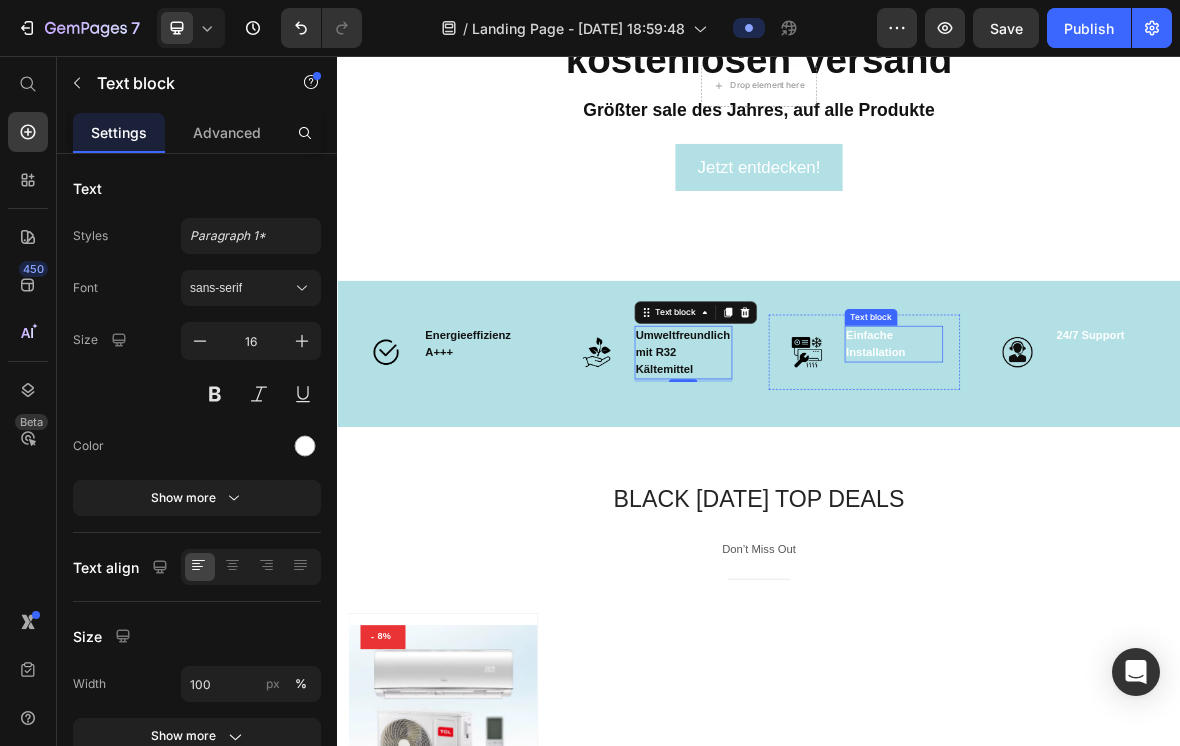 click on "Einfache Installation" at bounding box center (1129, 466) 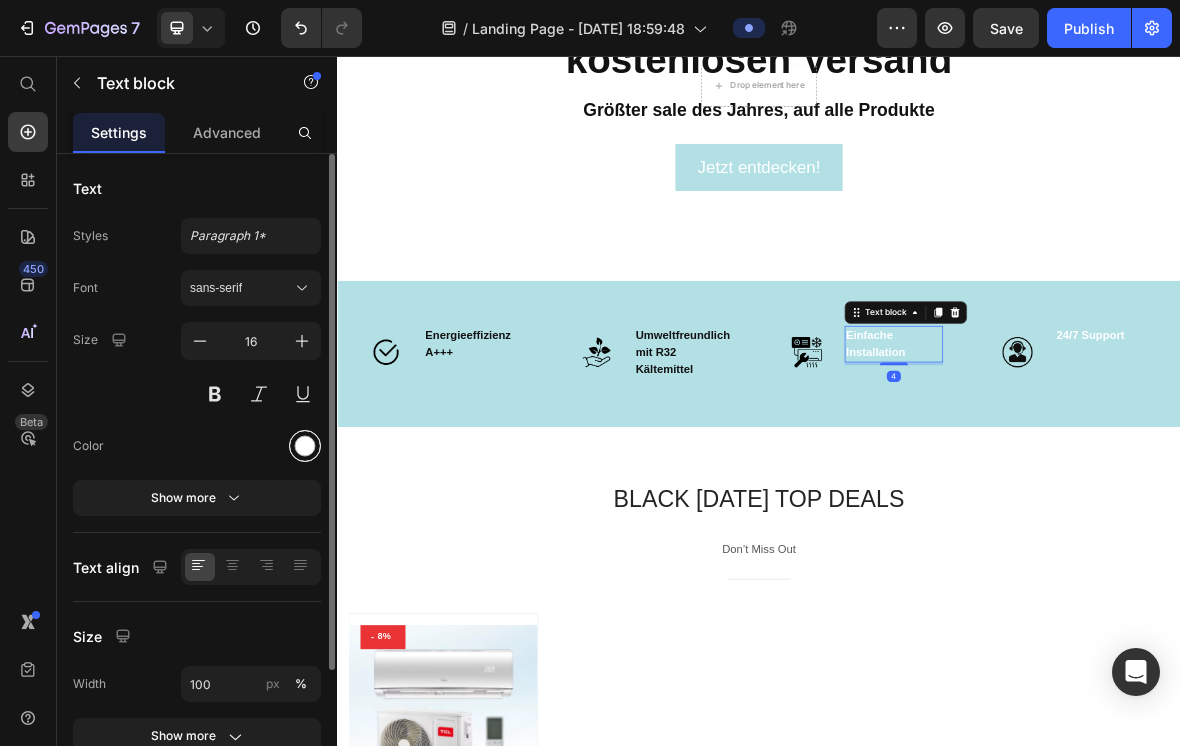 click at bounding box center [305, 446] 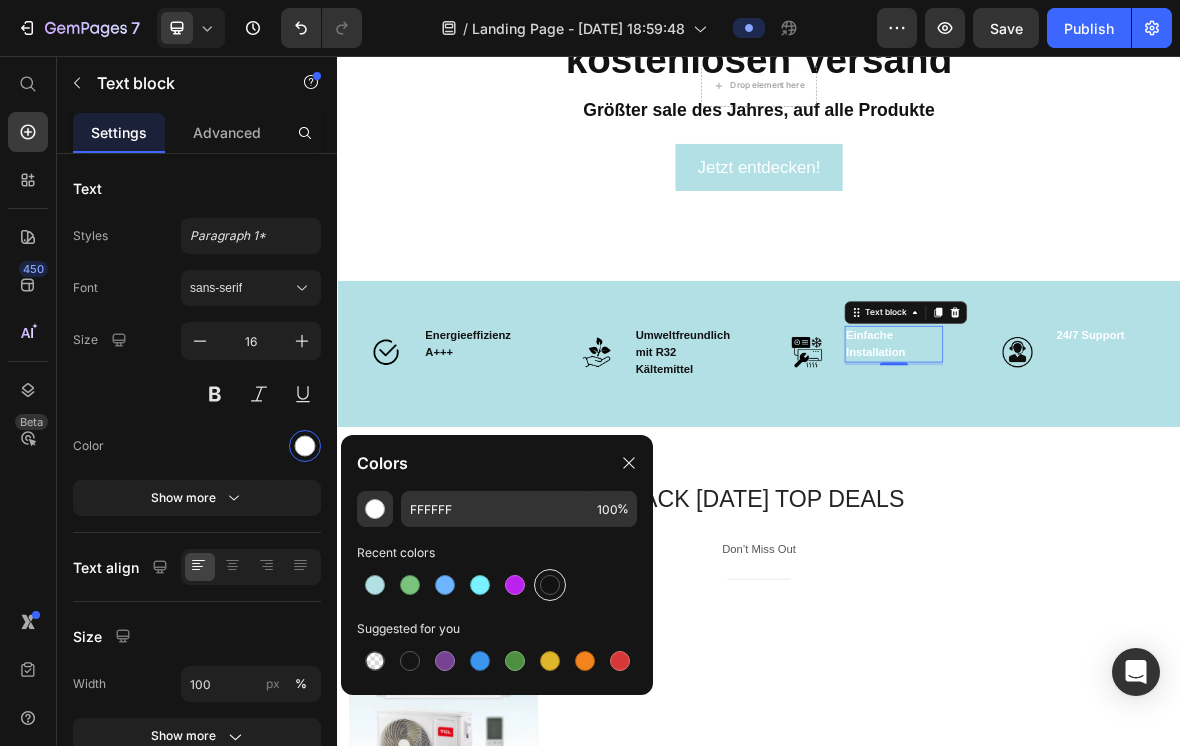 click at bounding box center (550, 585) 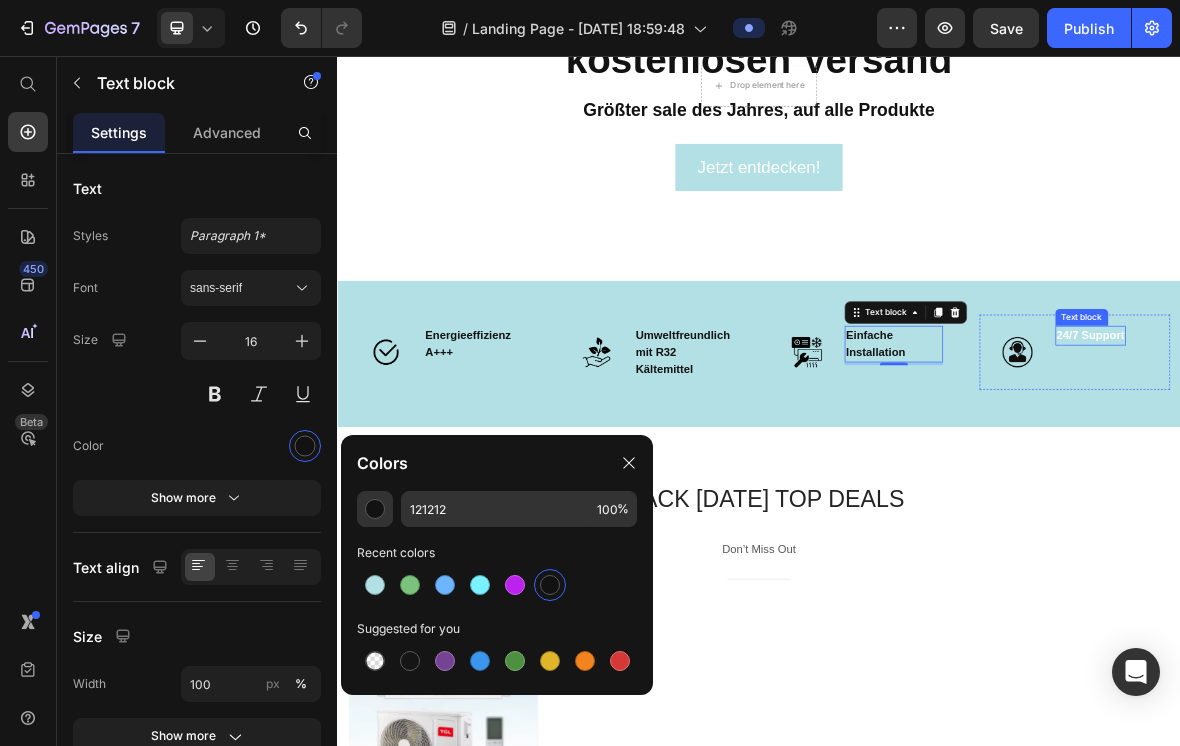 click on "24/7 Support" at bounding box center (1409, 454) 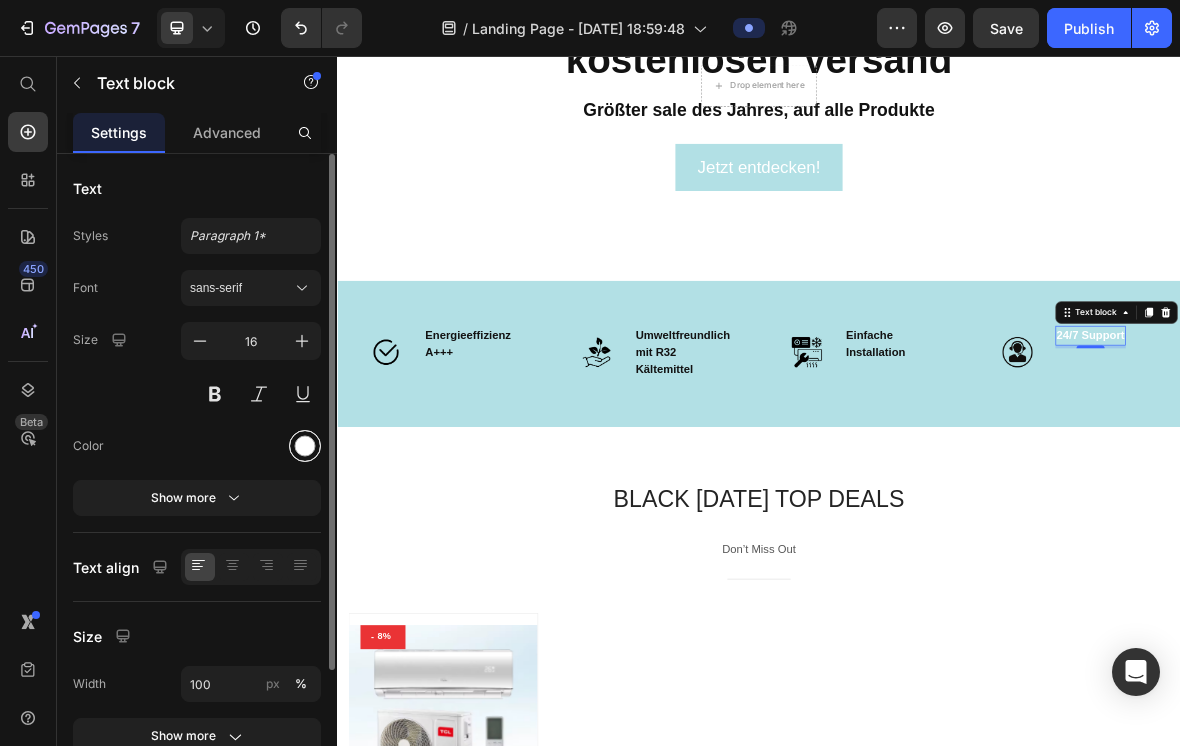 click at bounding box center (305, 446) 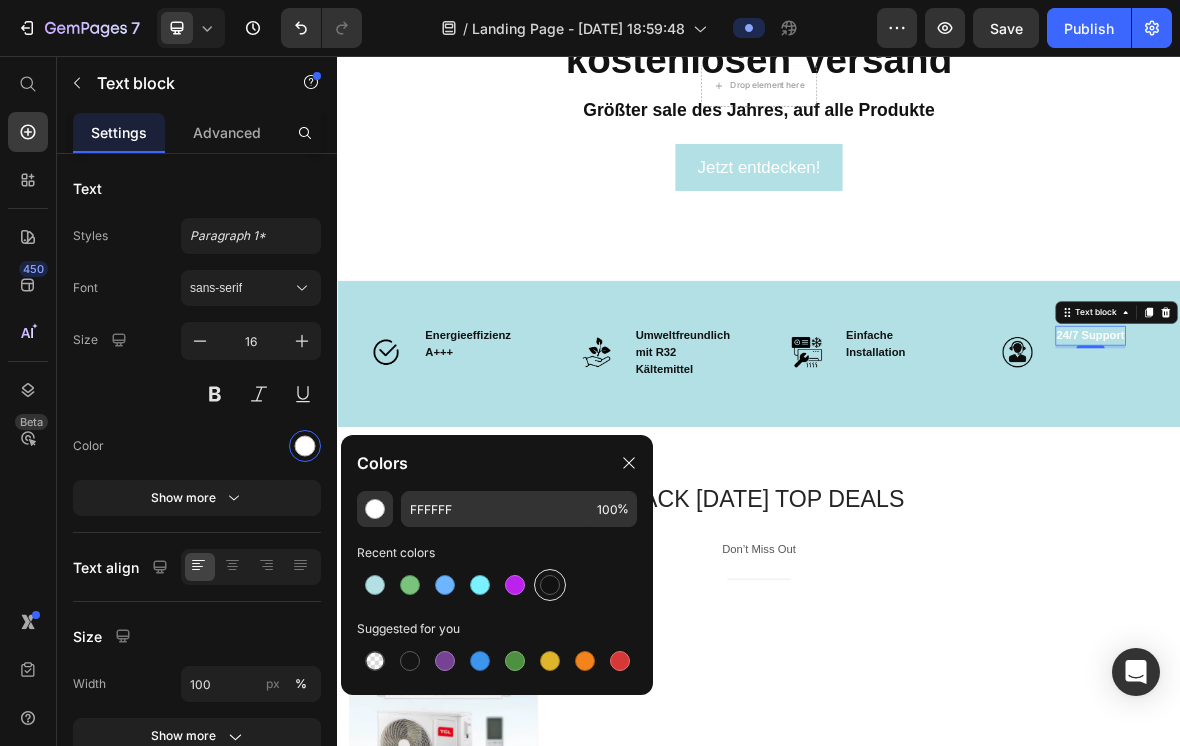 click at bounding box center (550, 585) 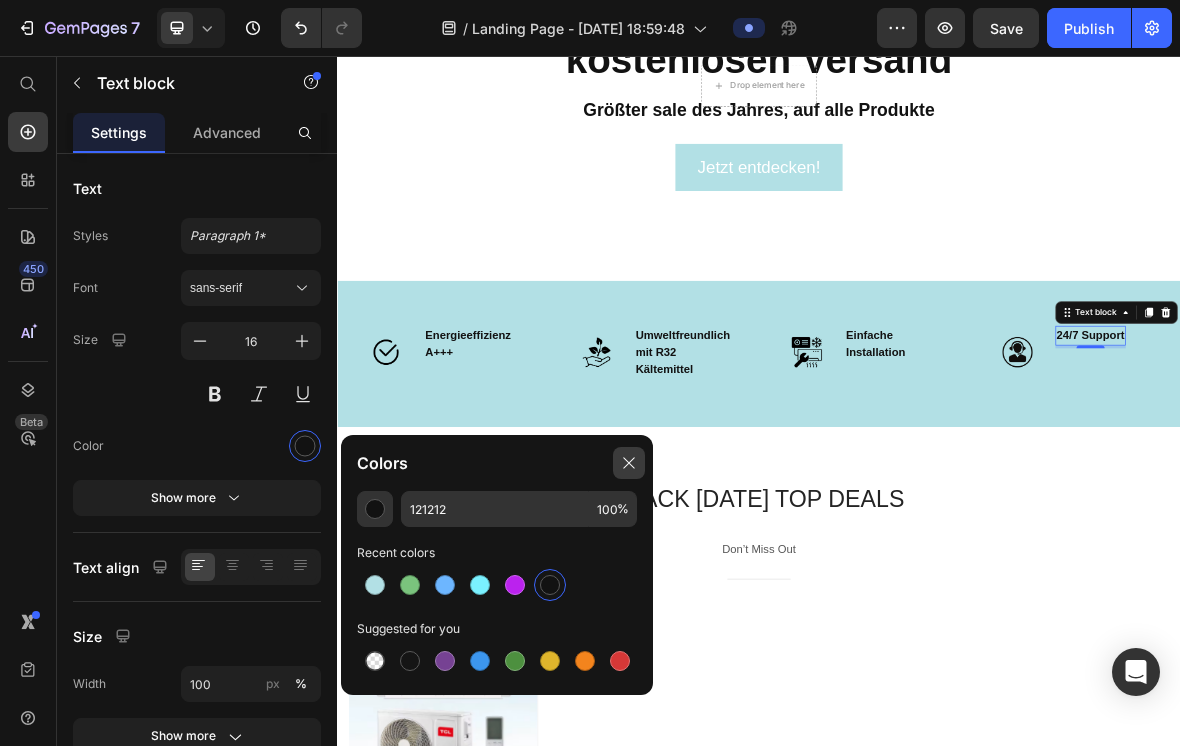 click 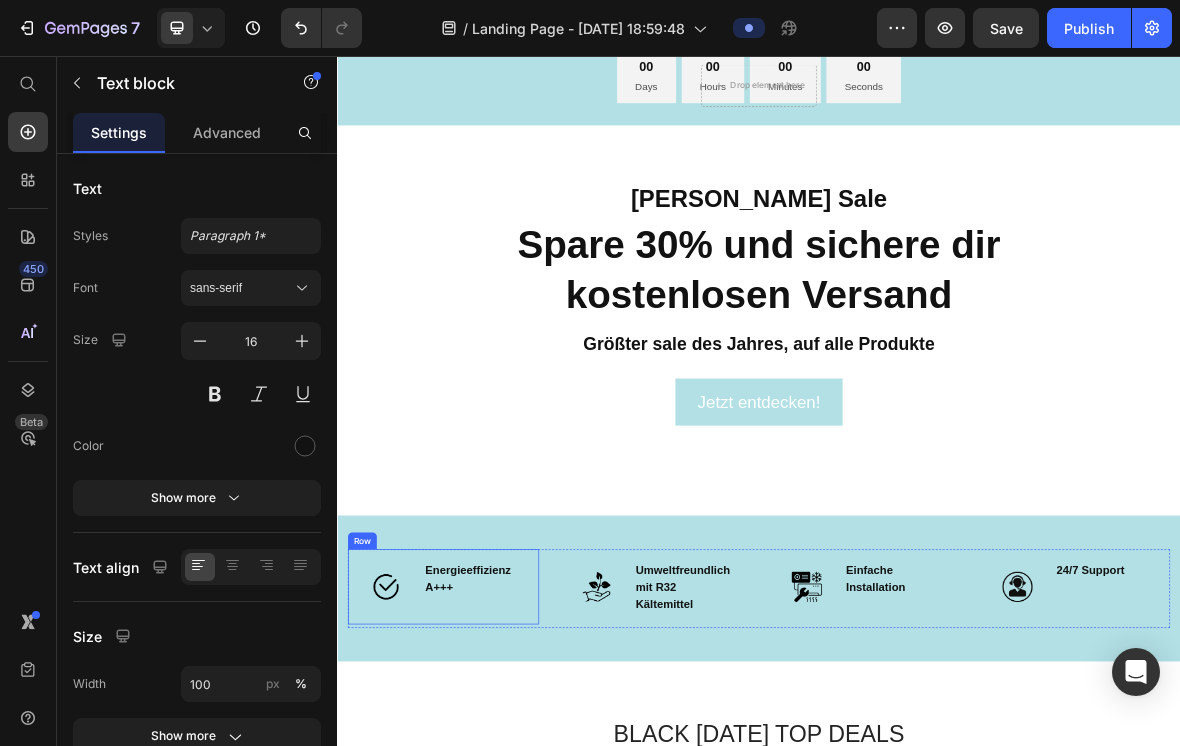scroll, scrollTop: 89, scrollLeft: 0, axis: vertical 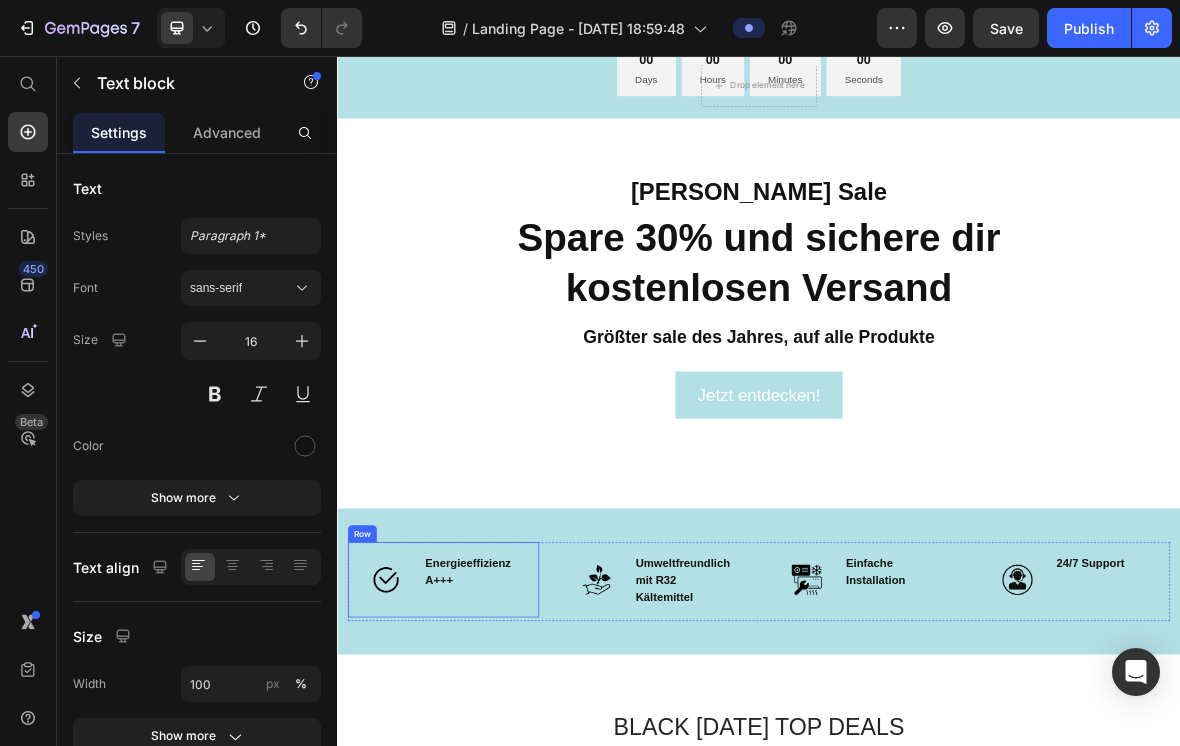 click on "Energieeffizienz A+++ Text block" at bounding box center (530, 801) 